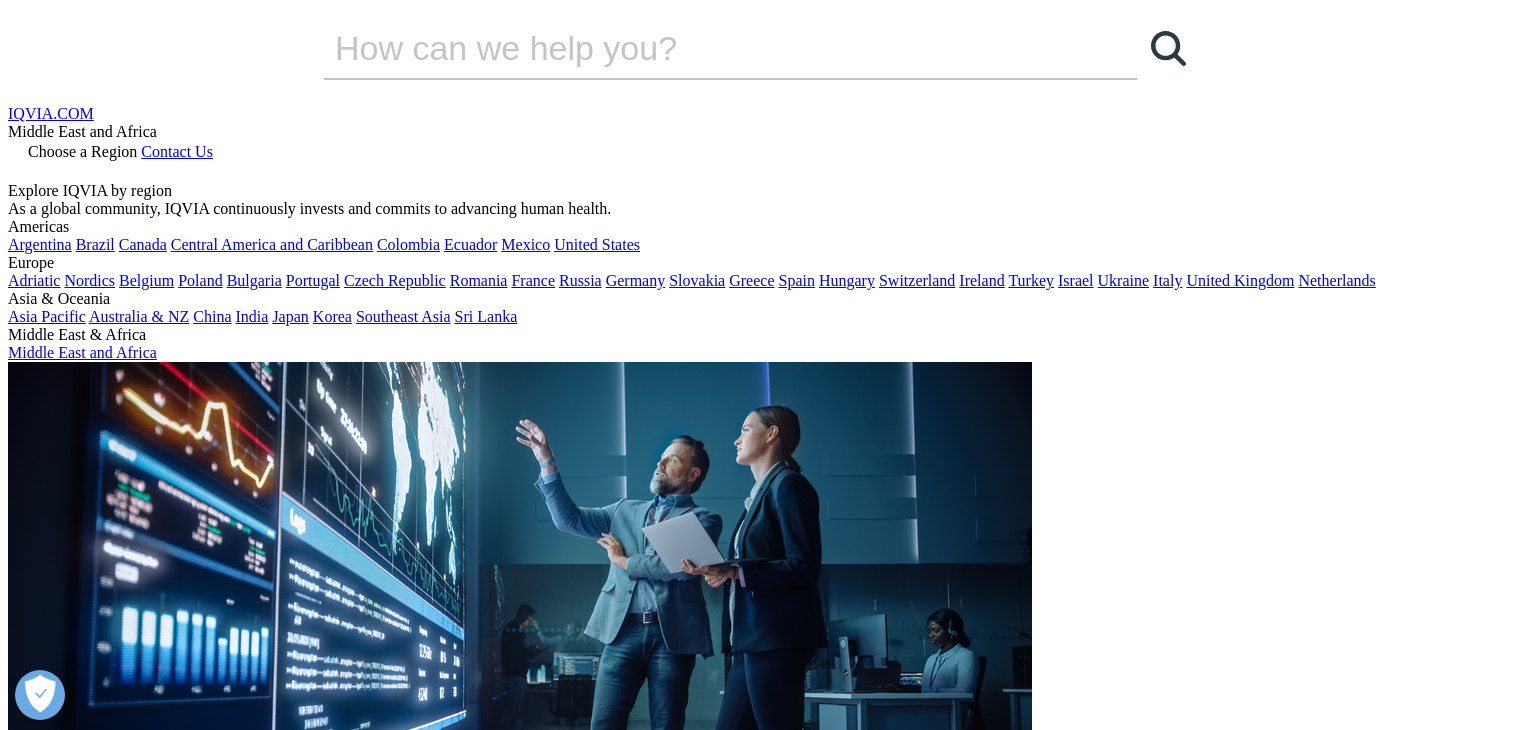 scroll, scrollTop: 0, scrollLeft: 0, axis: both 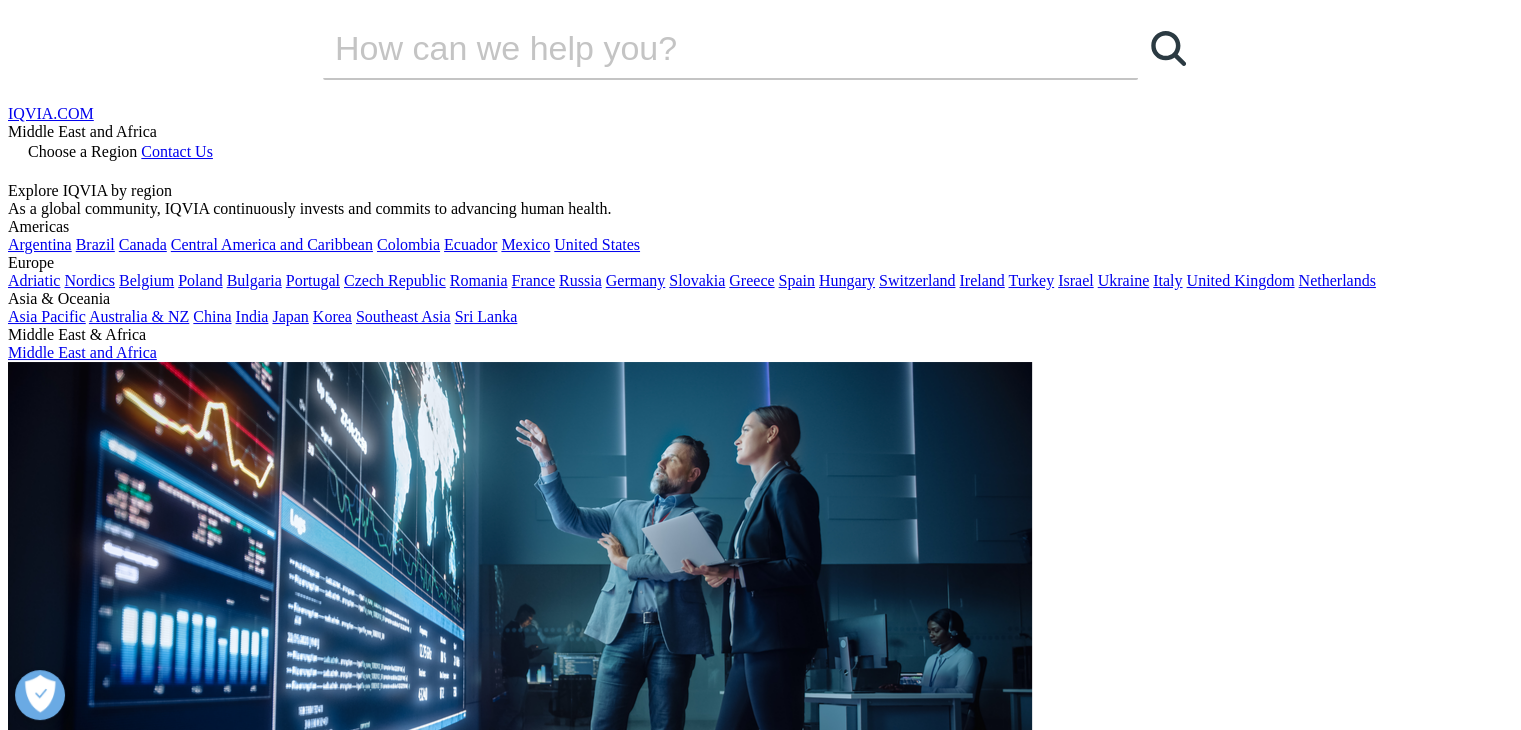 click on "Insights" at bounding box center (73, 2229) 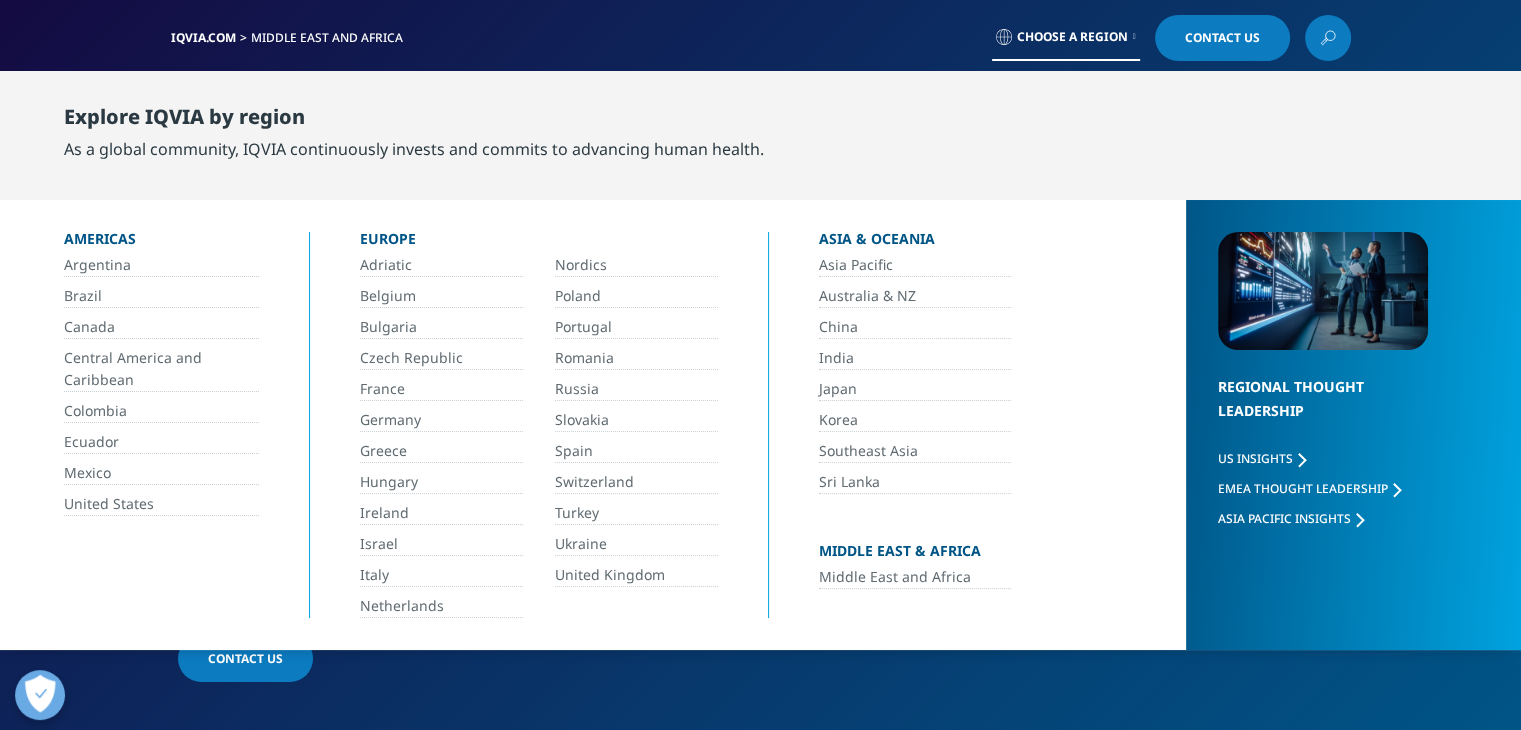 click on "Middle East and Africa" at bounding box center [915, 577] 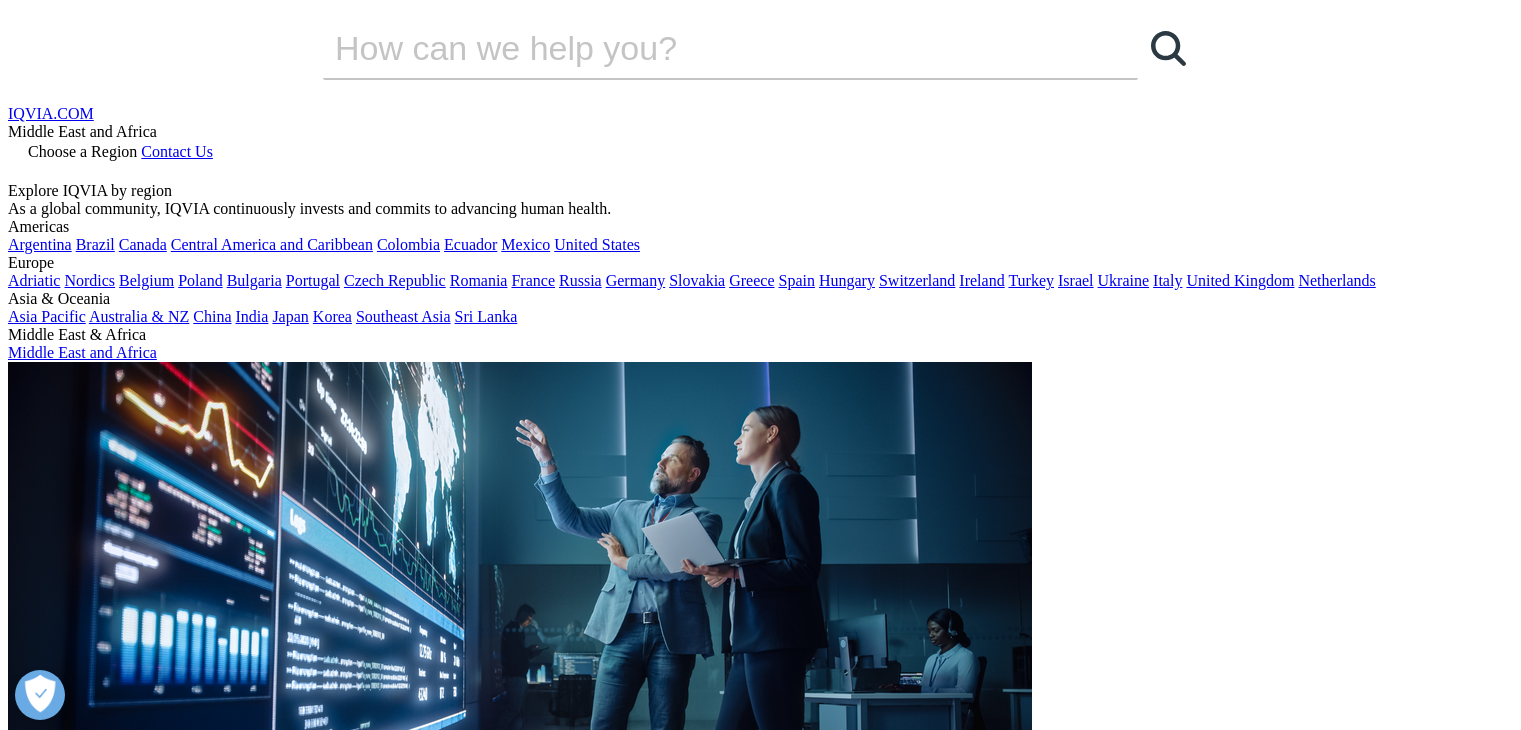 scroll, scrollTop: 0, scrollLeft: 0, axis: both 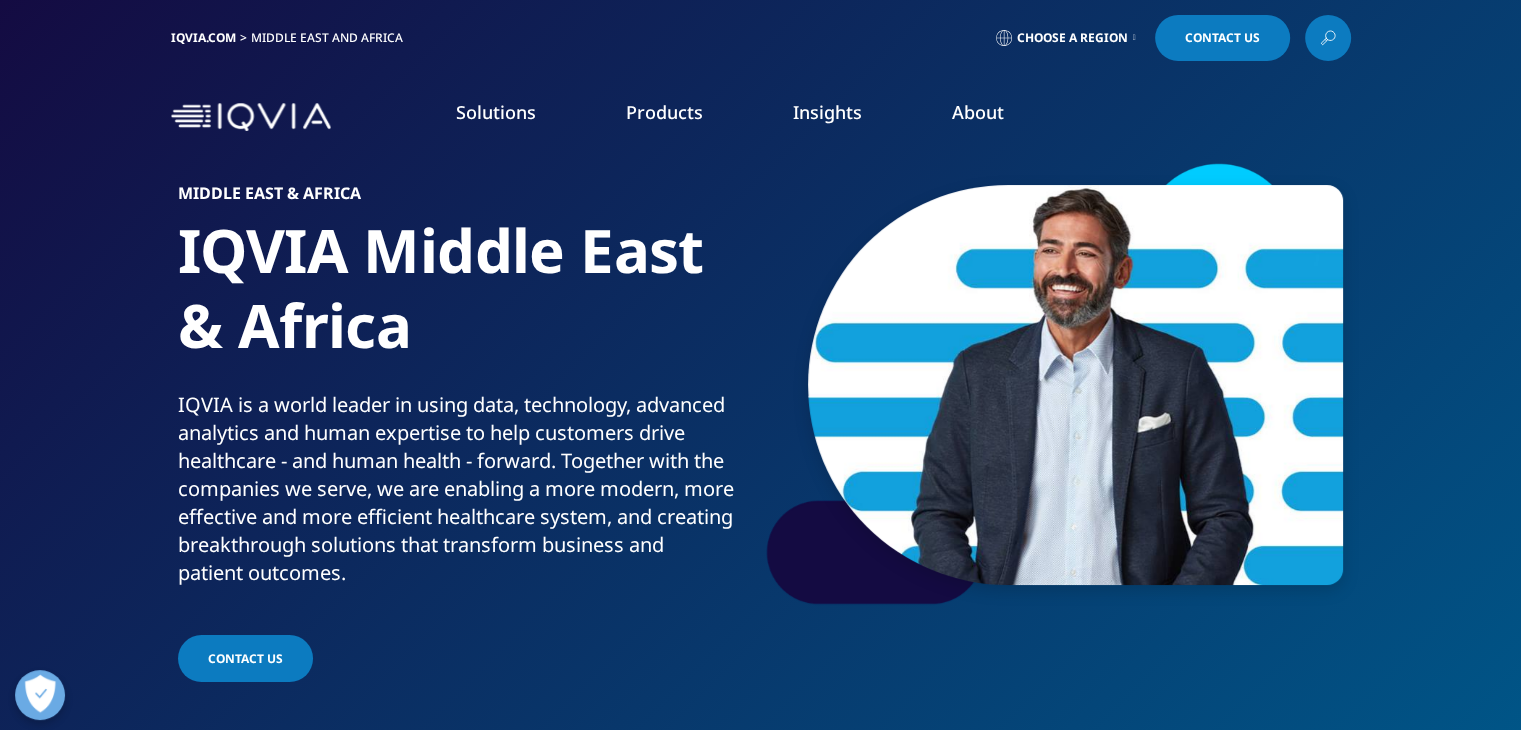click at bounding box center (1134, 38) 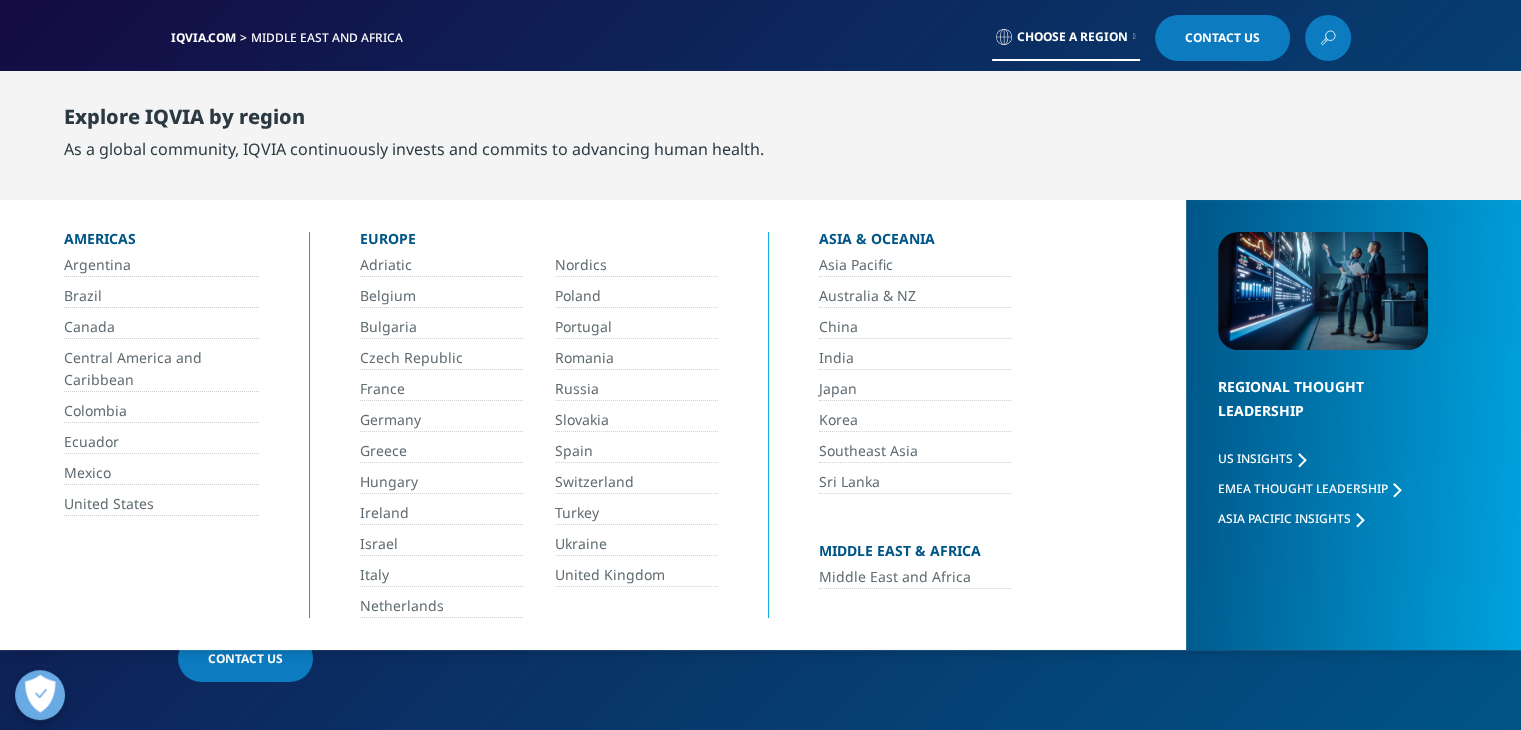 click on "Middle East and Africa" at bounding box center (915, 577) 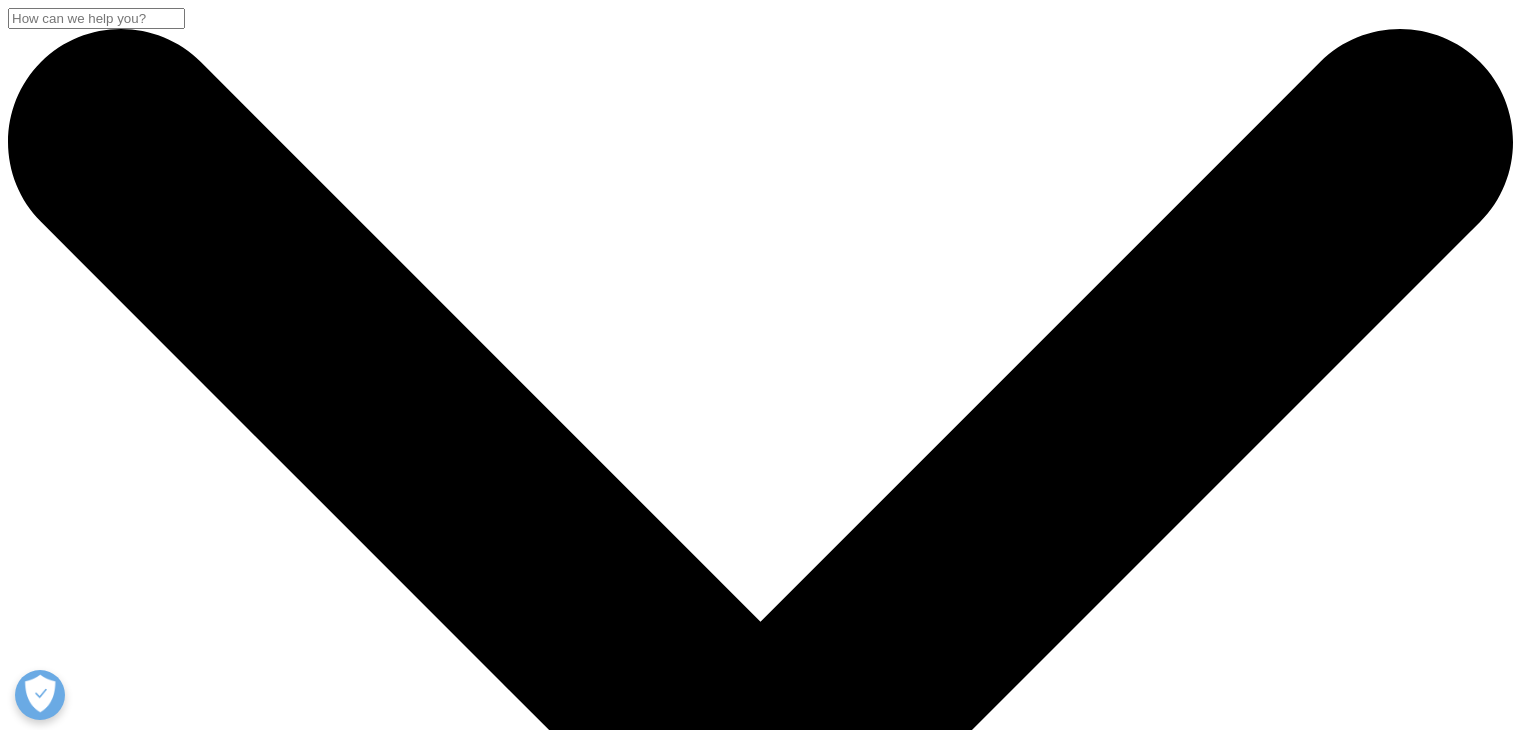 scroll, scrollTop: 0, scrollLeft: 0, axis: both 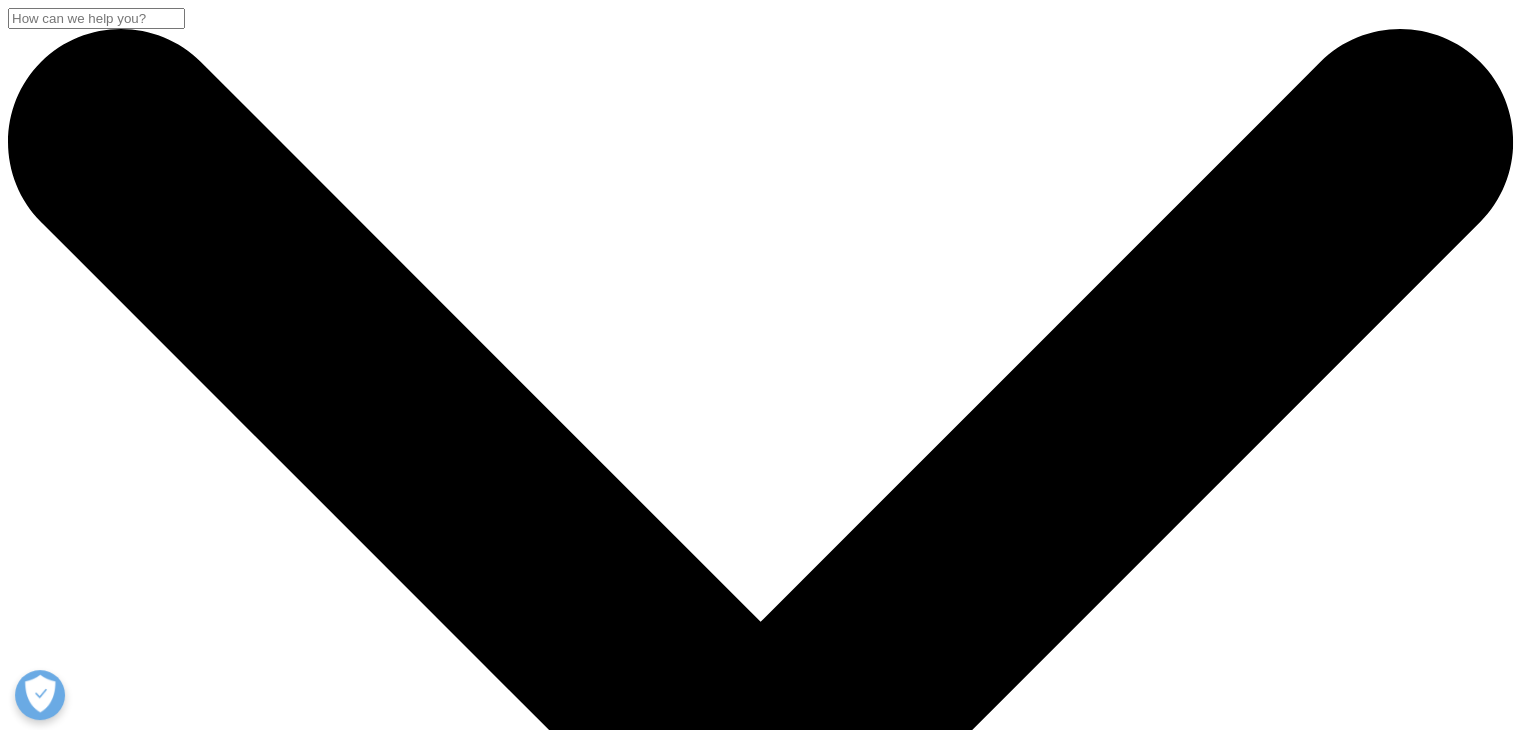 click on "Insights" at bounding box center [73, 6665] 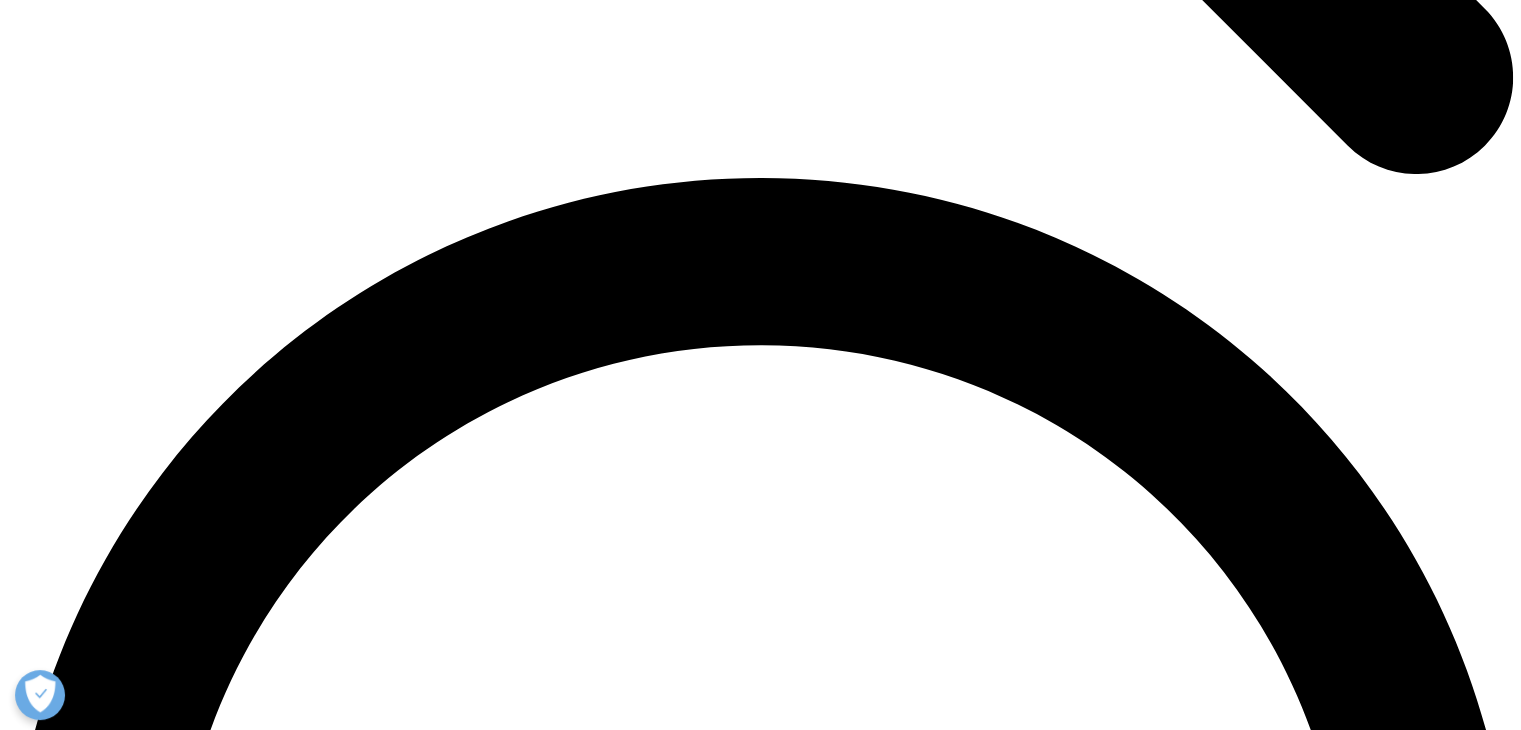 scroll, scrollTop: 2901, scrollLeft: 0, axis: vertical 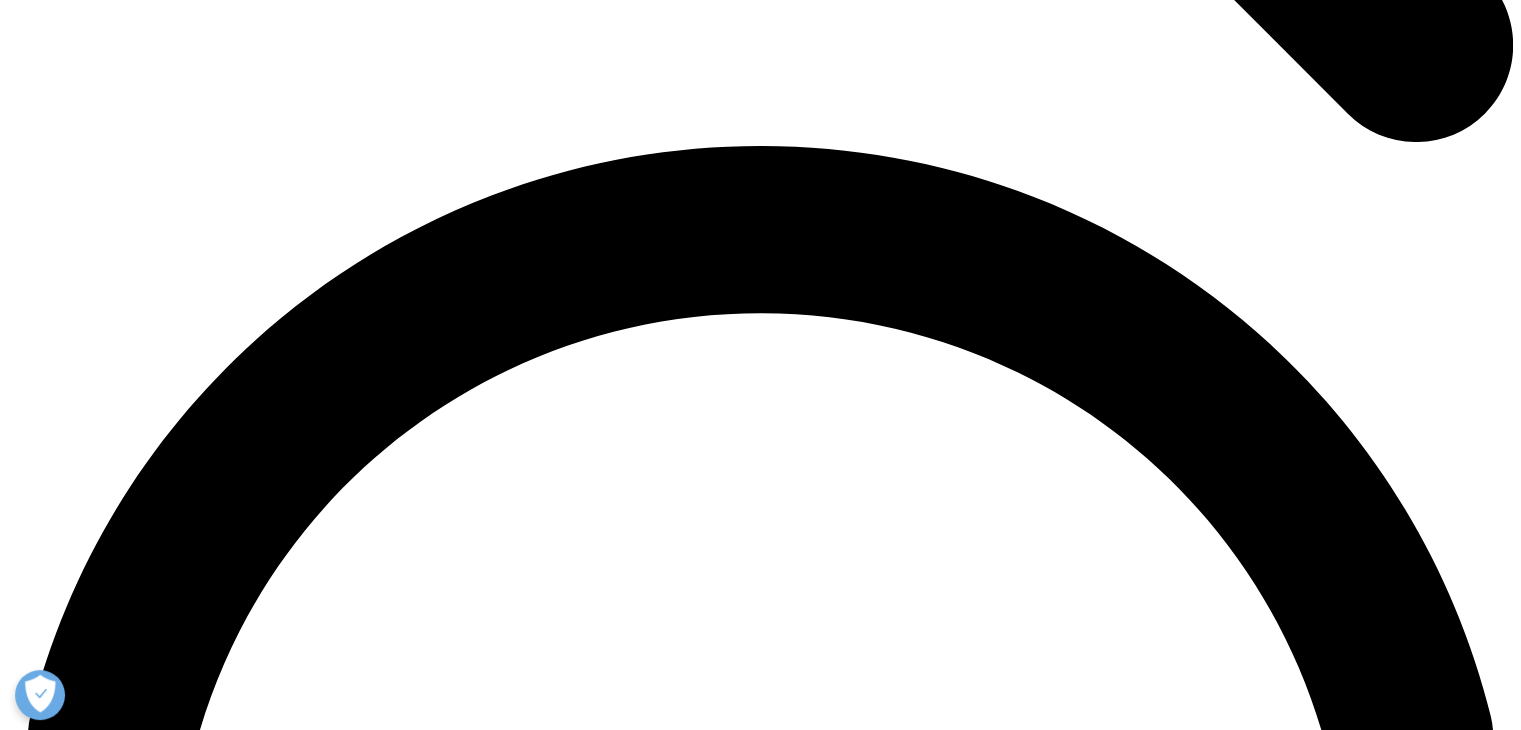 click on "View our Insights" at bounding box center [65, 18389] 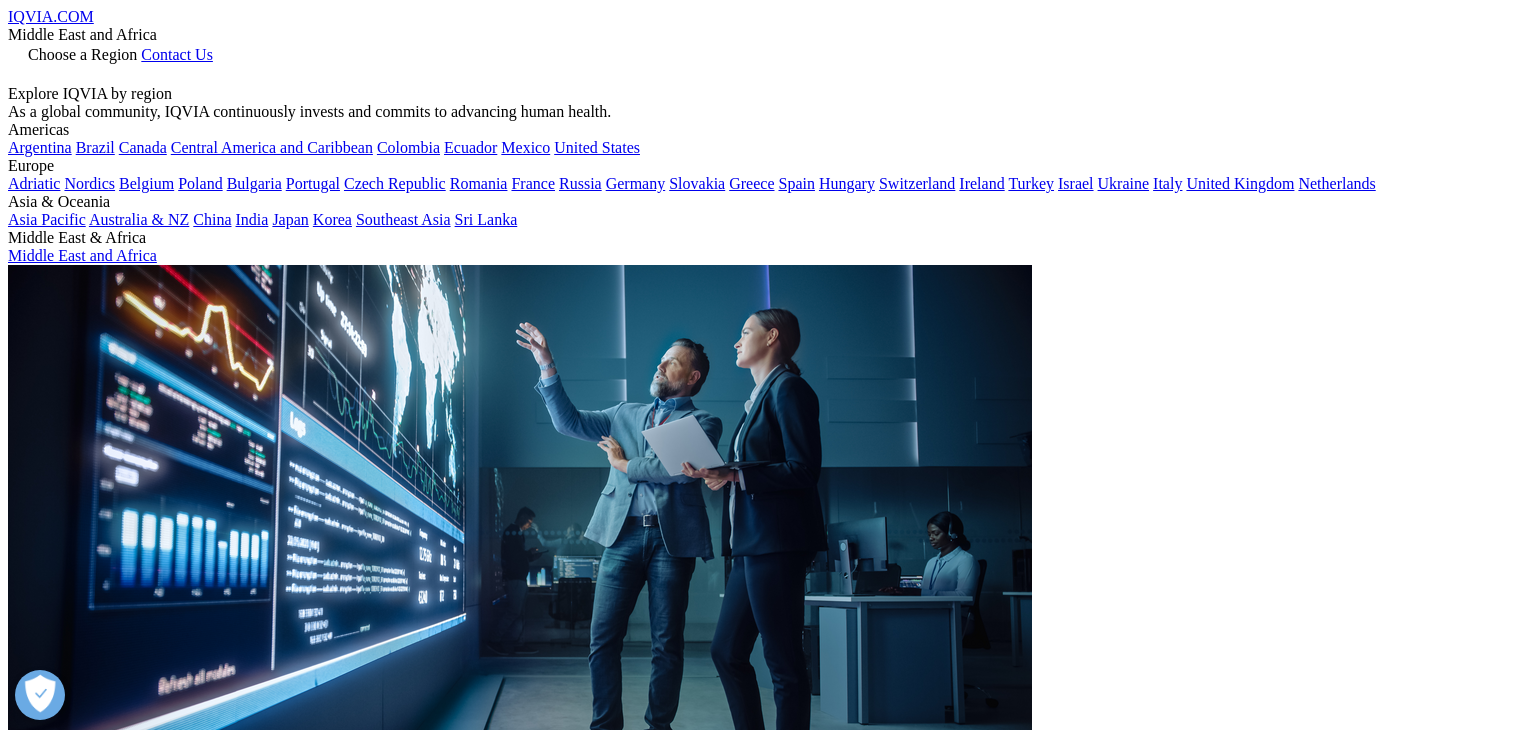 scroll, scrollTop: 0, scrollLeft: 0, axis: both 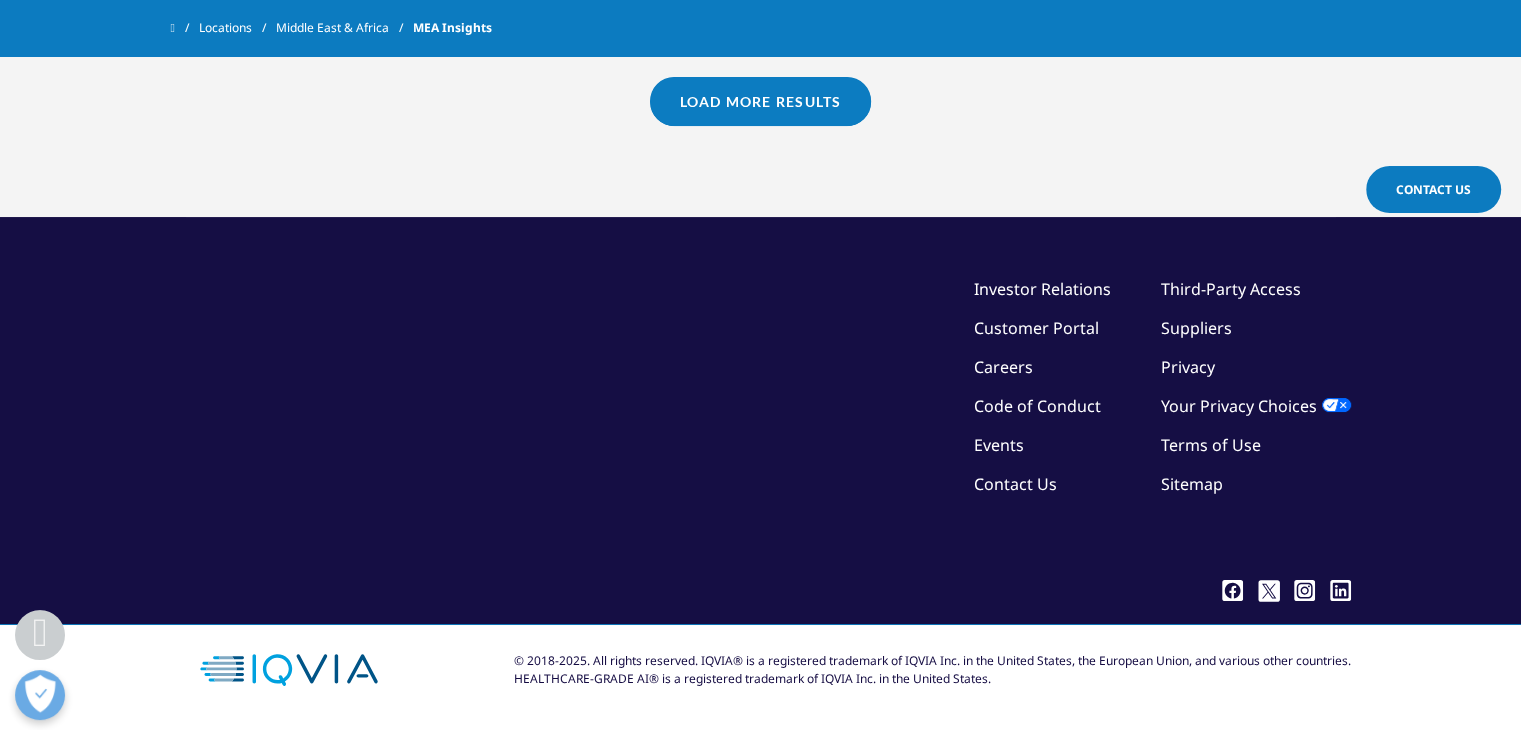 drag, startPoint x: 1273, startPoint y: 1, endPoint x: 1063, endPoint y: 70, distance: 221.04524 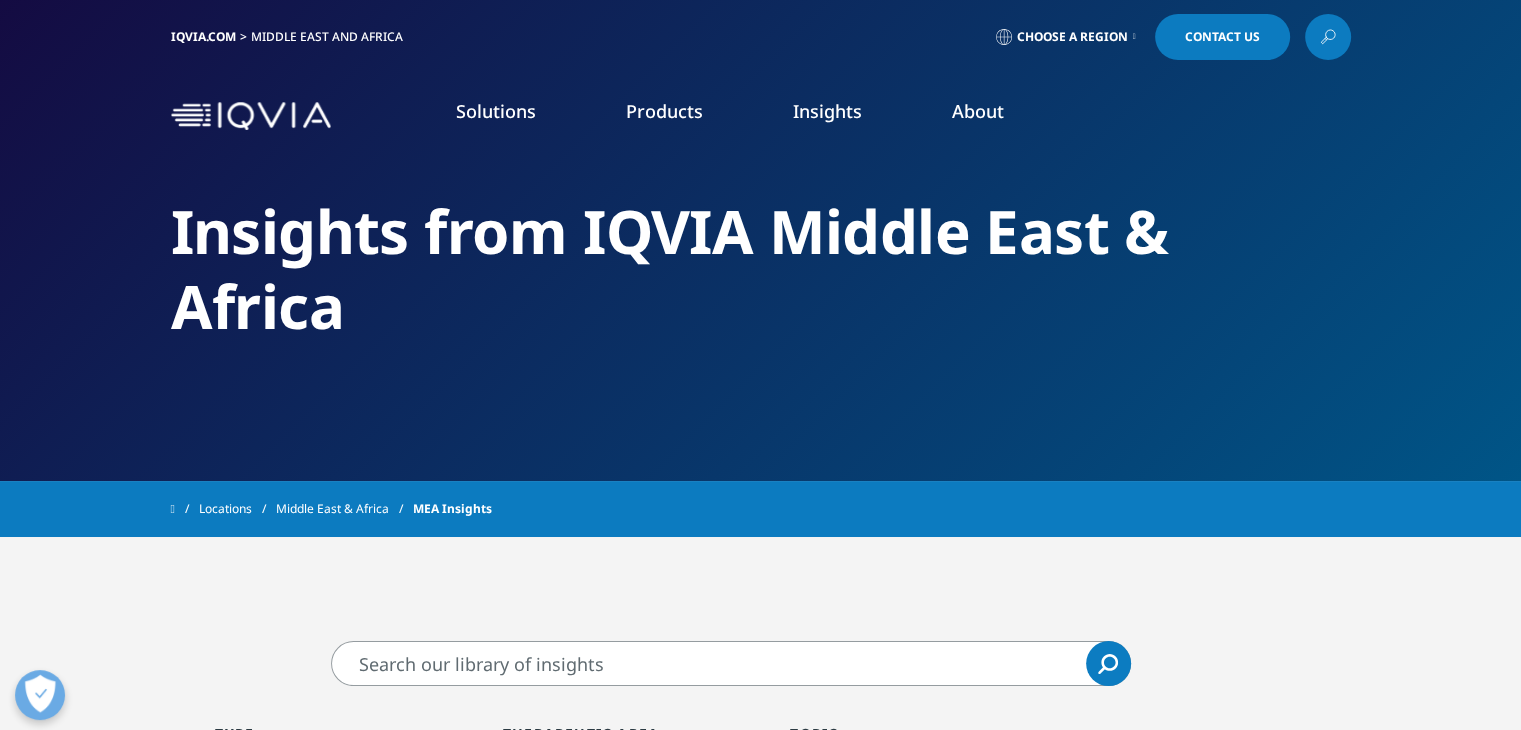 scroll, scrollTop: 0, scrollLeft: 0, axis: both 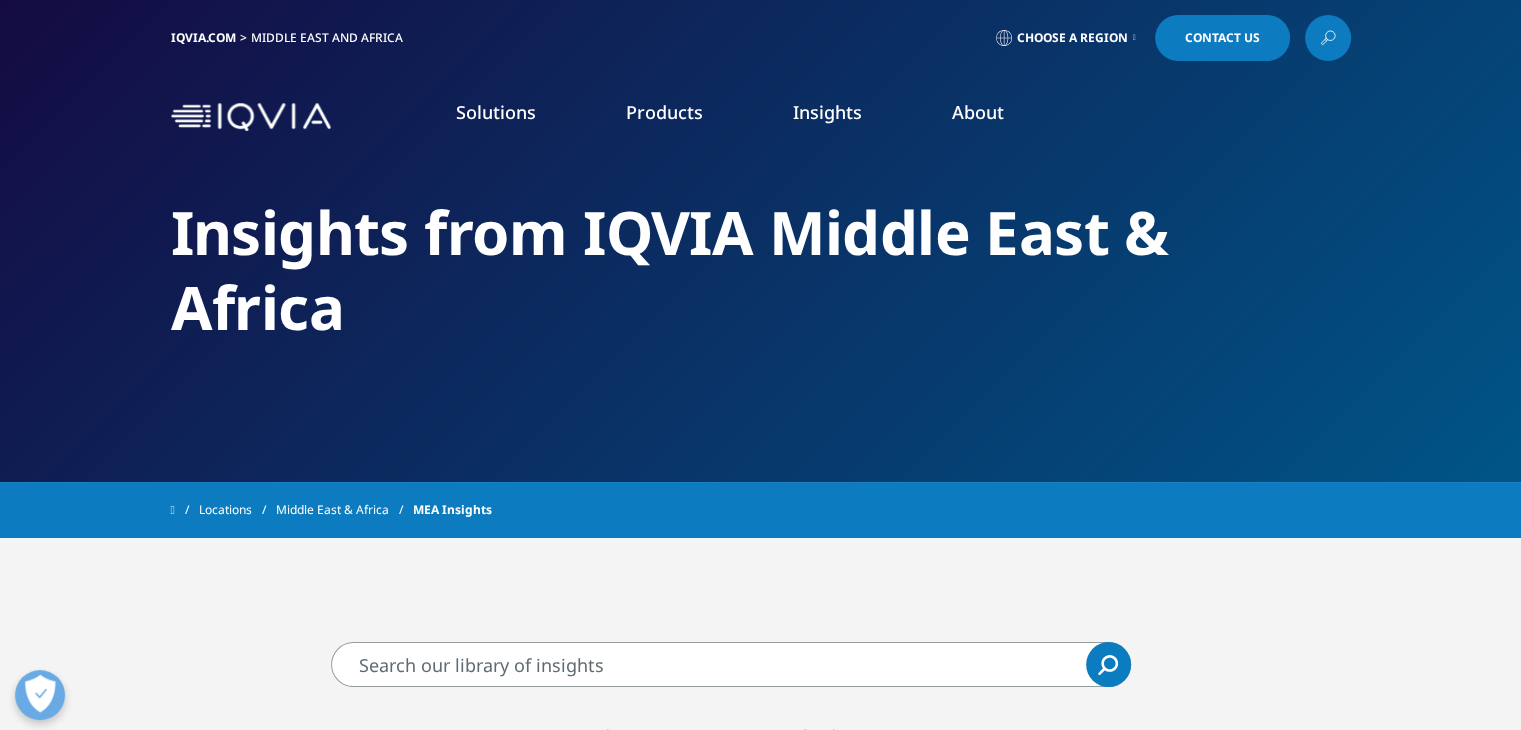 click at bounding box center [251, 117] 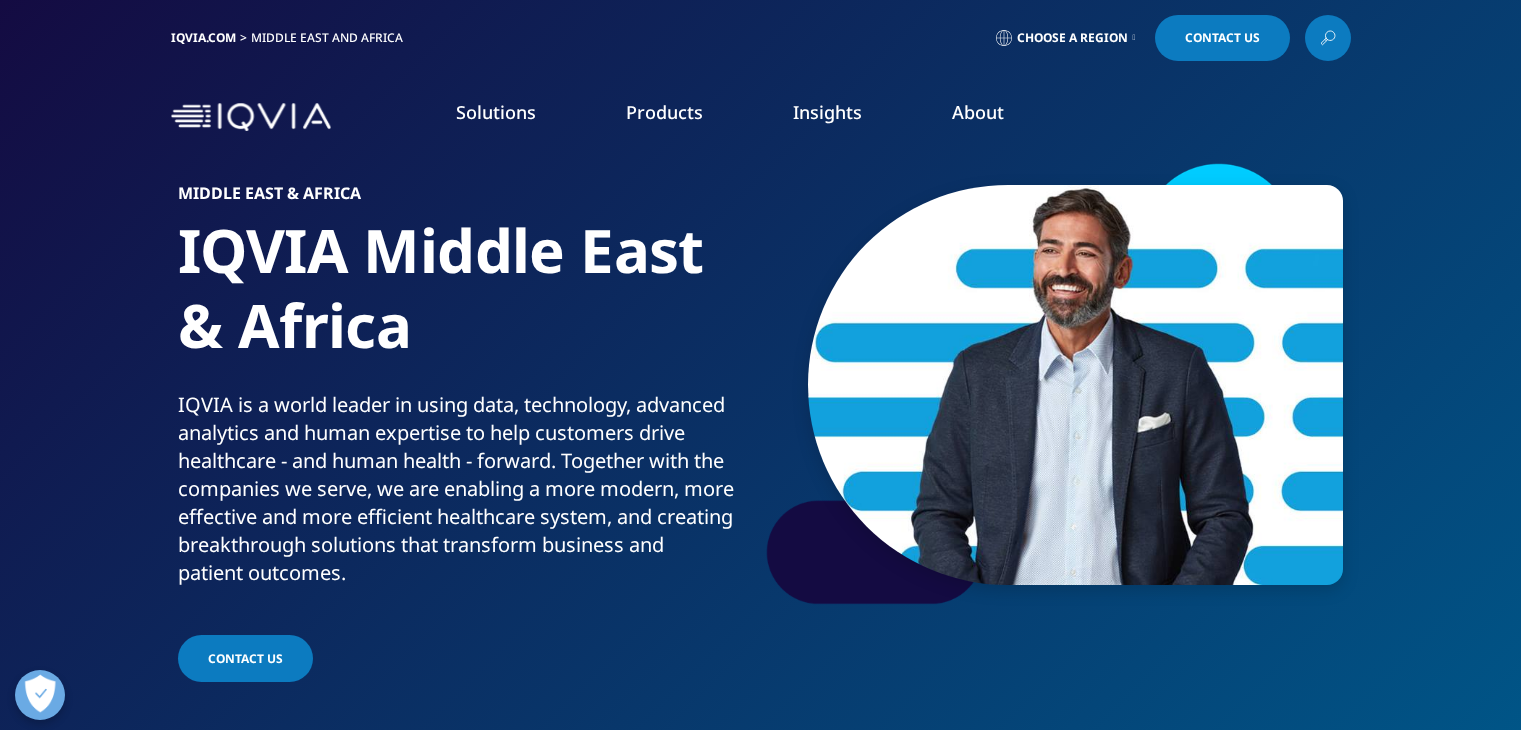 scroll, scrollTop: 0, scrollLeft: 0, axis: both 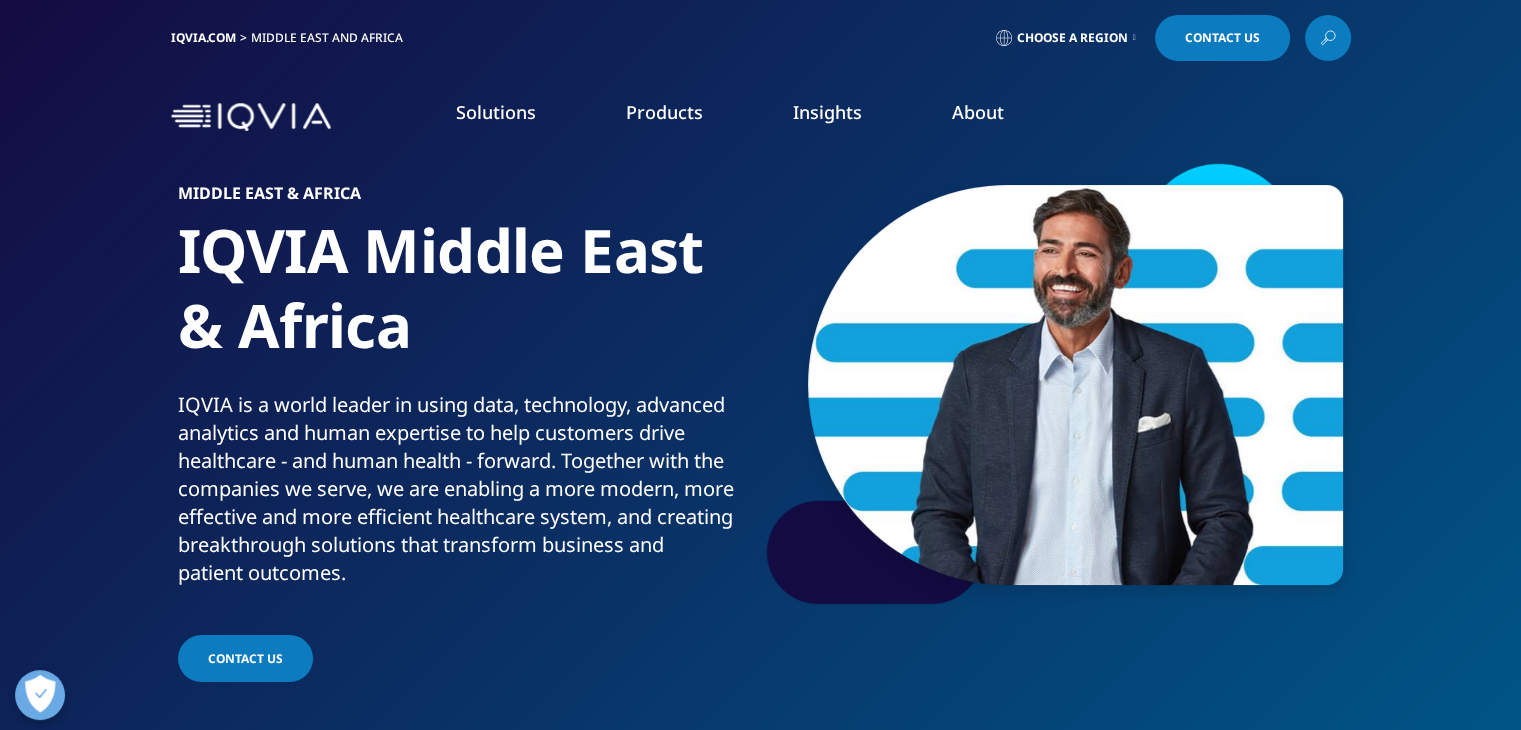 click 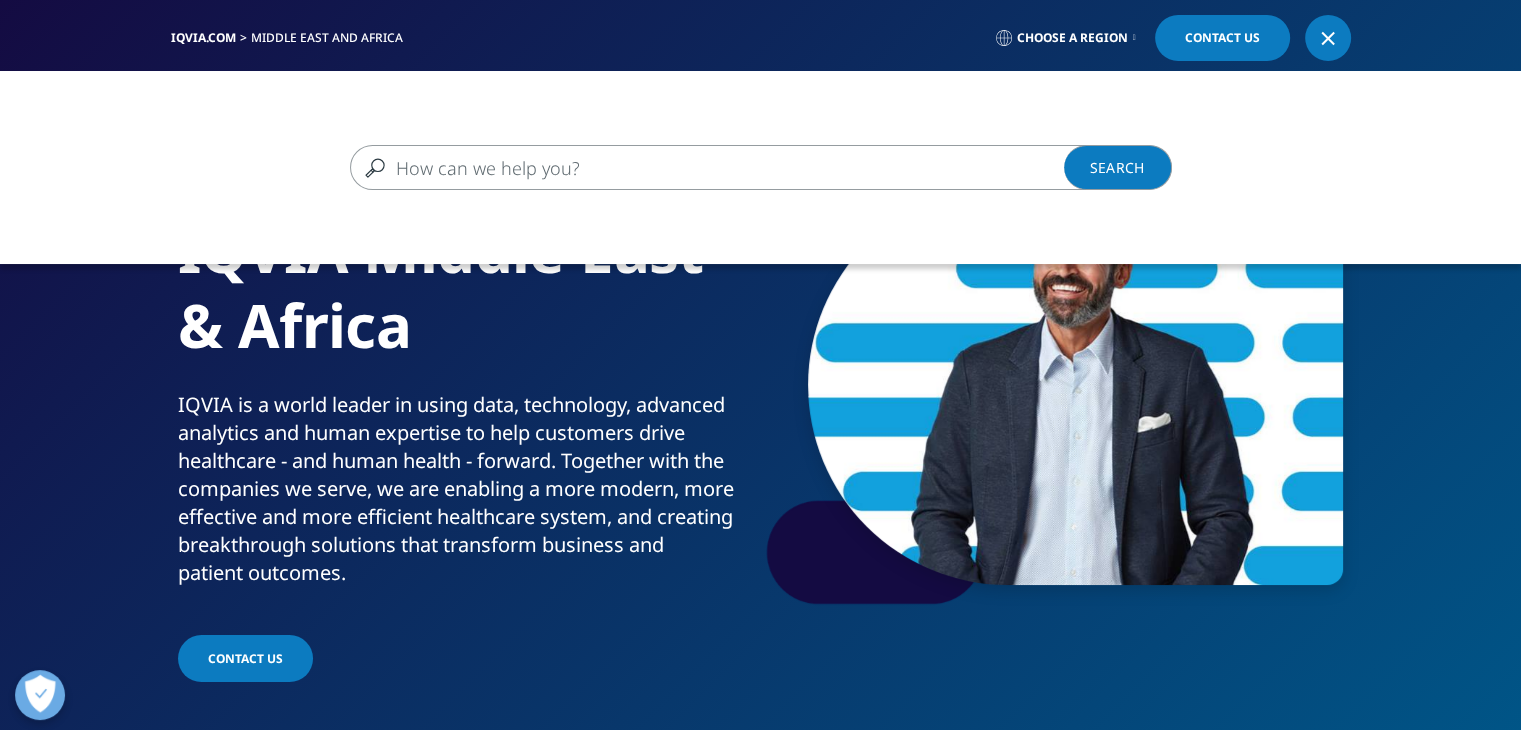 click at bounding box center [732, 167] 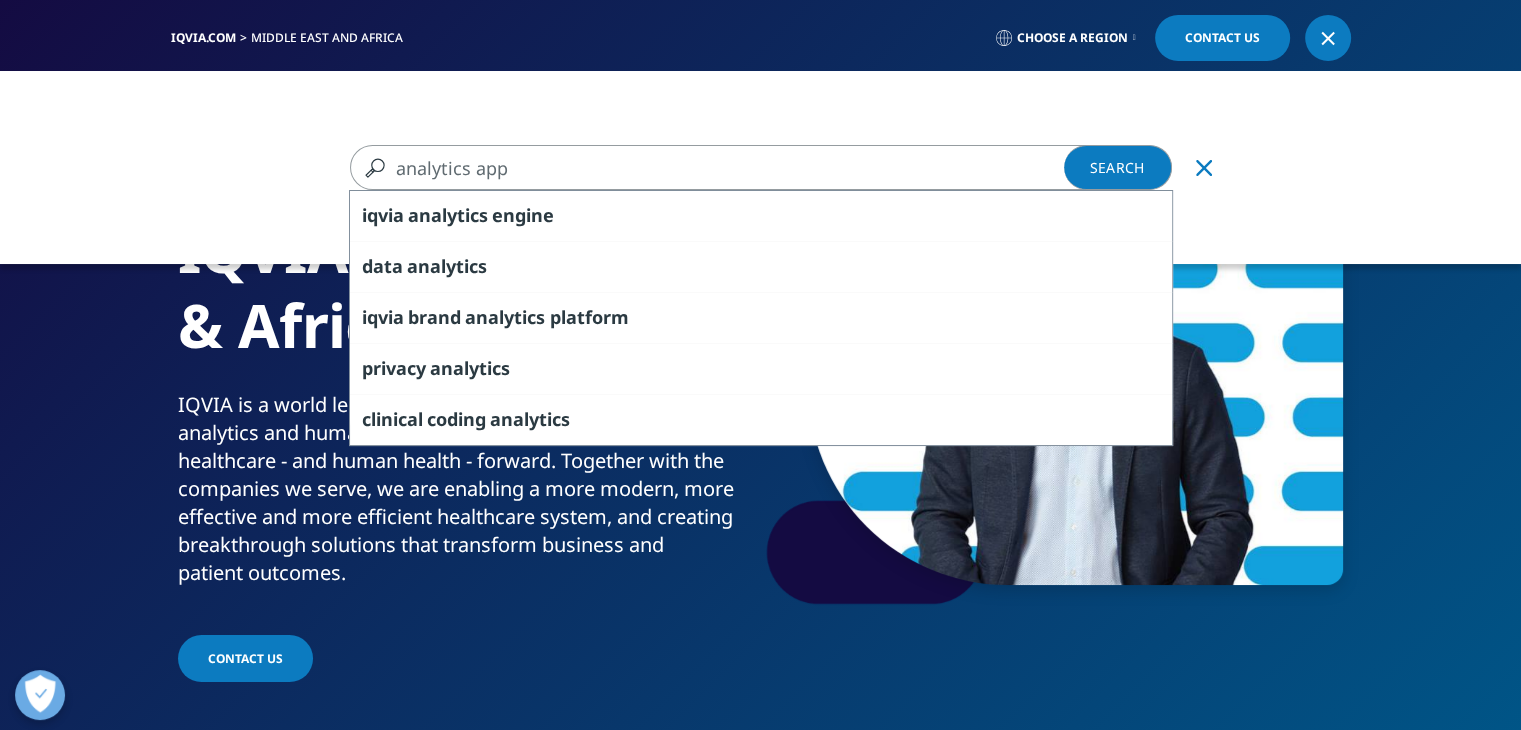 type on "analytics app" 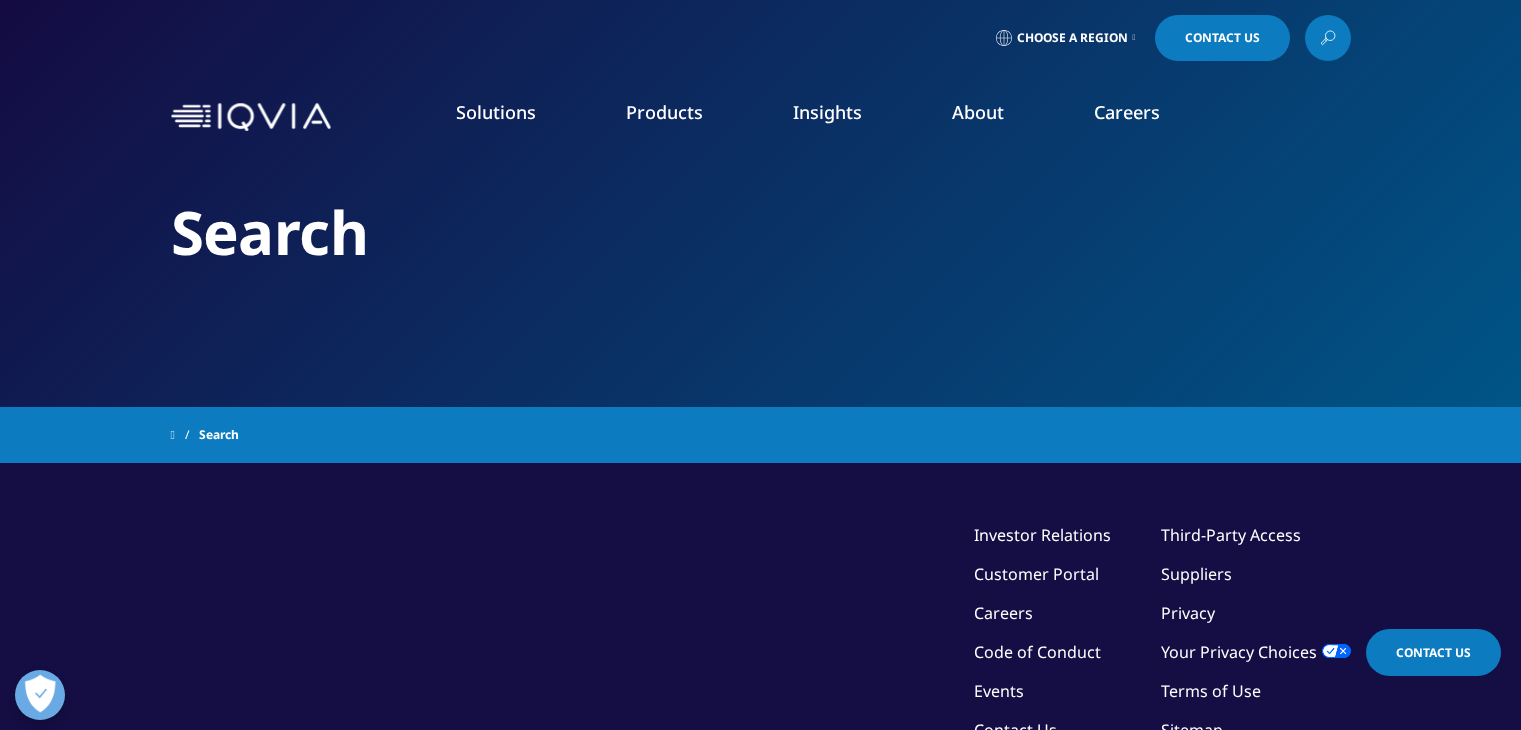 scroll, scrollTop: 0, scrollLeft: 0, axis: both 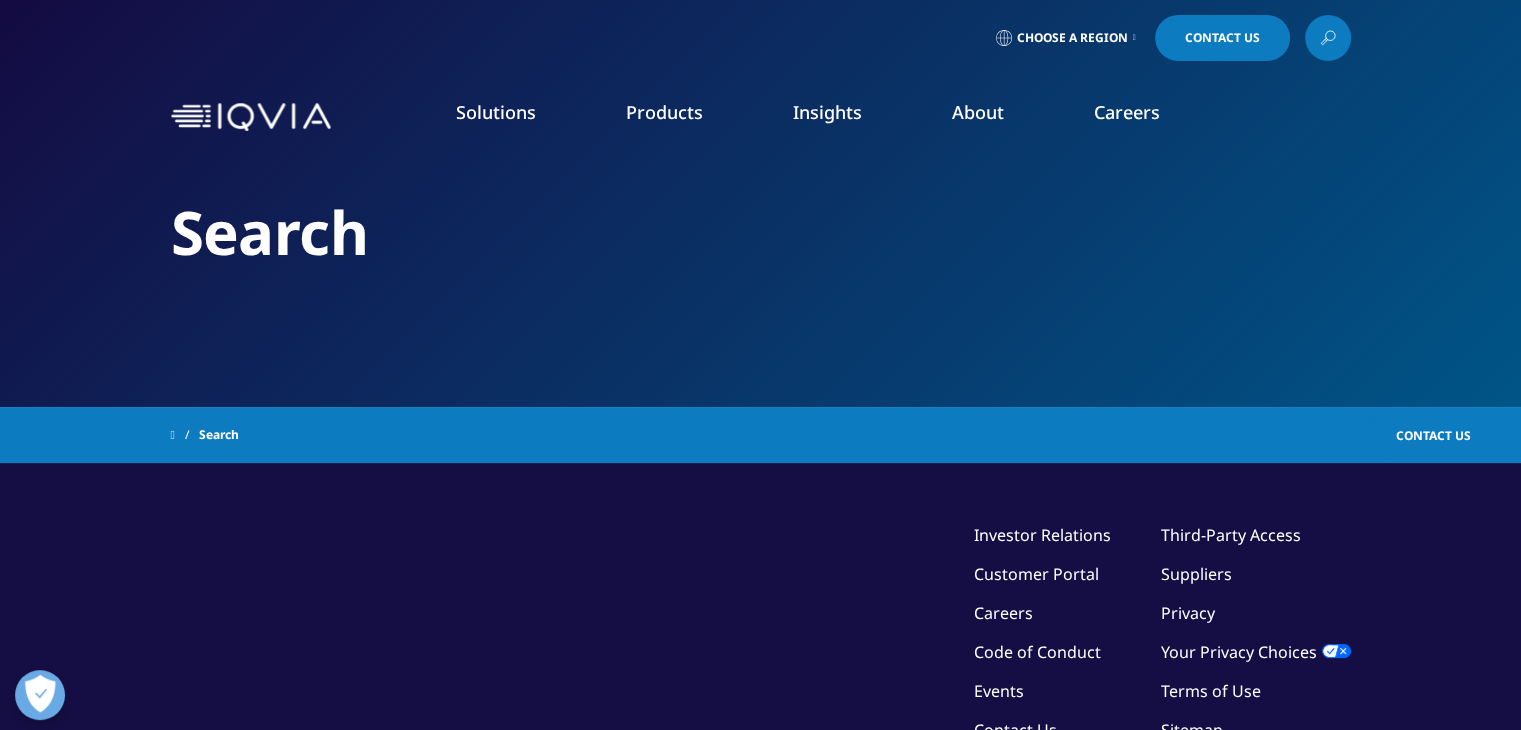 type on "analytics app" 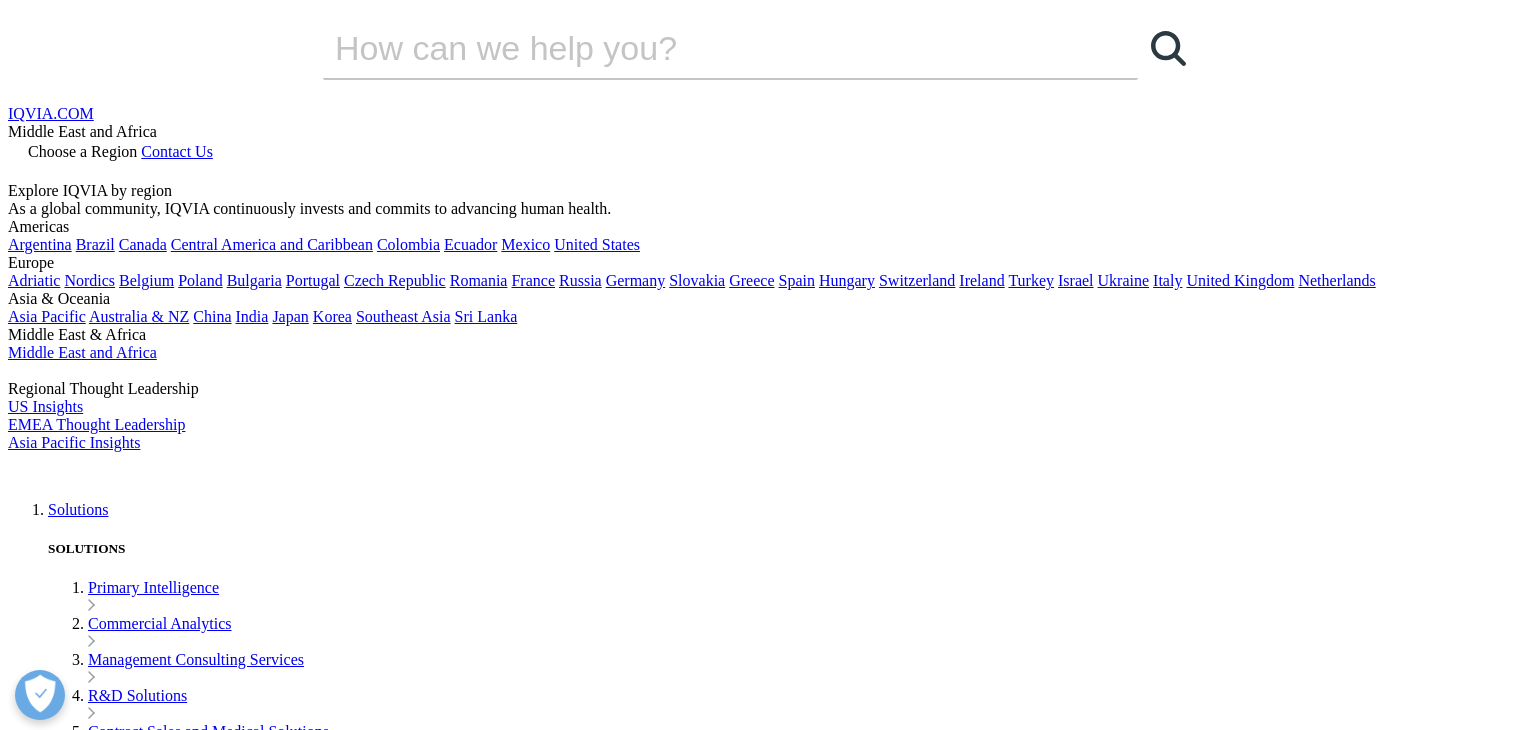 scroll, scrollTop: 0, scrollLeft: 0, axis: both 